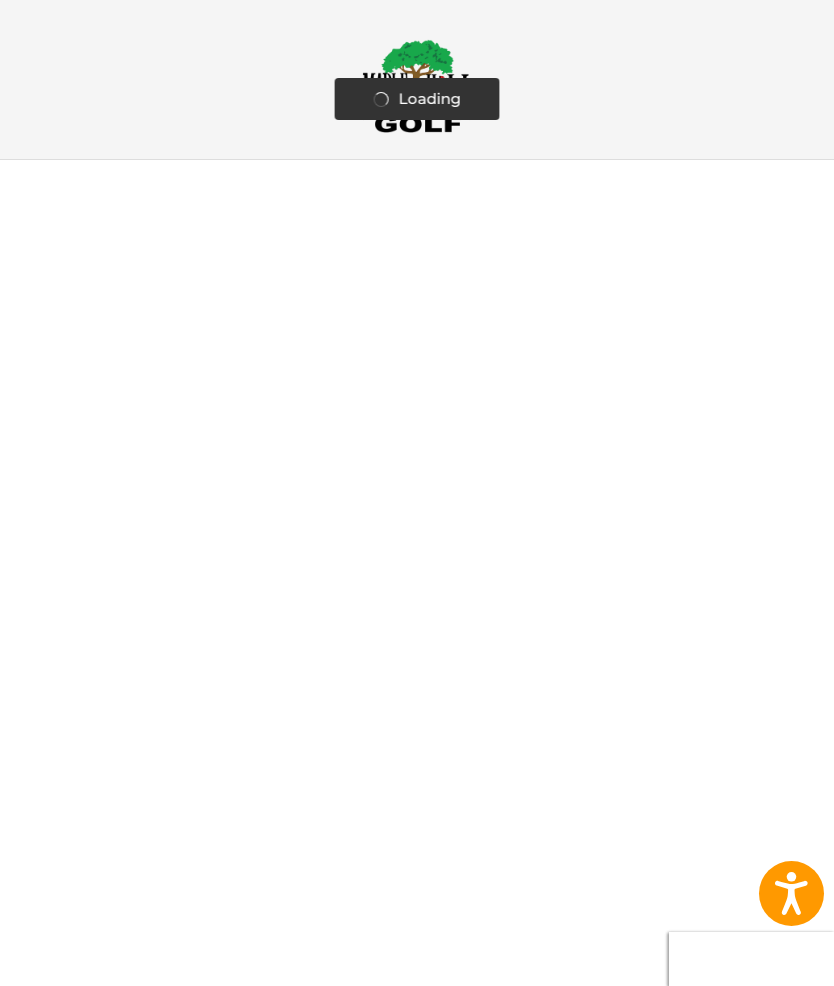 scroll, scrollTop: 0, scrollLeft: 0, axis: both 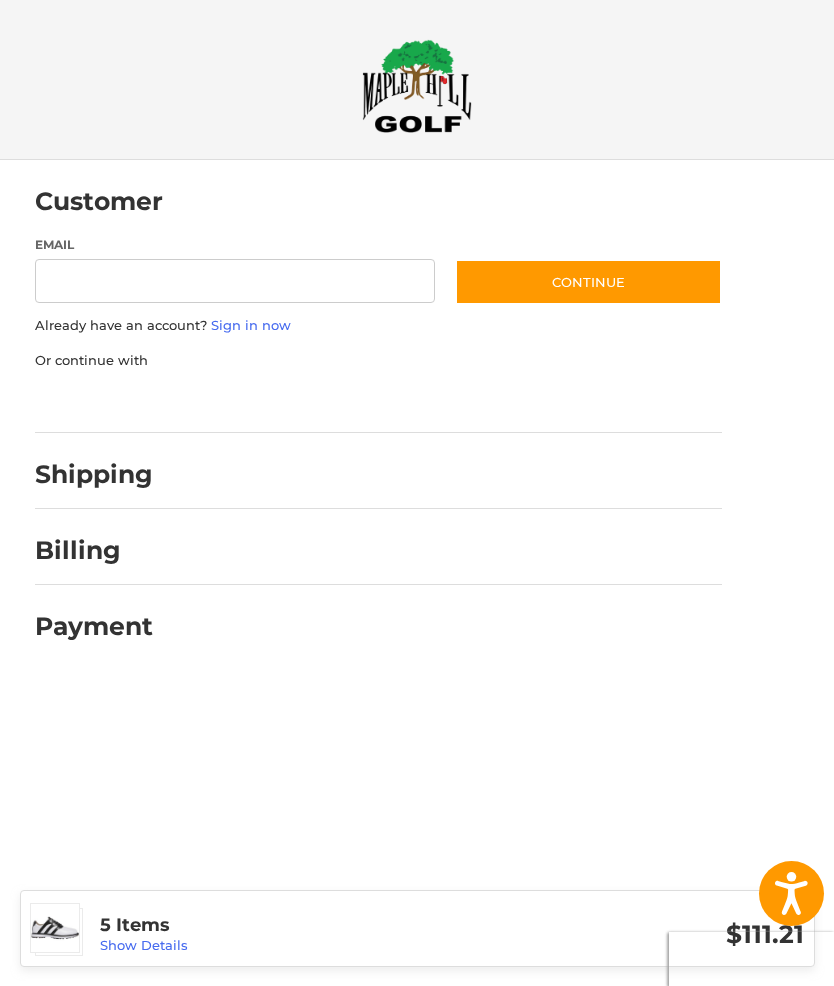 click on "Email" at bounding box center (235, 281) 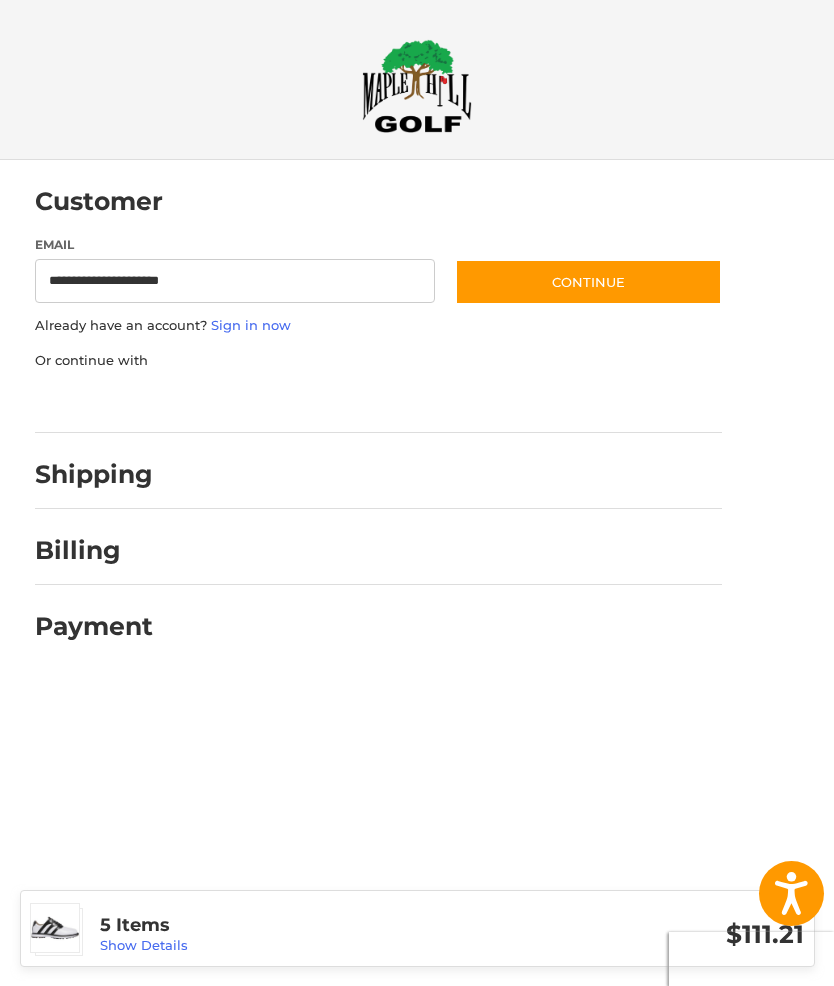 type on "**********" 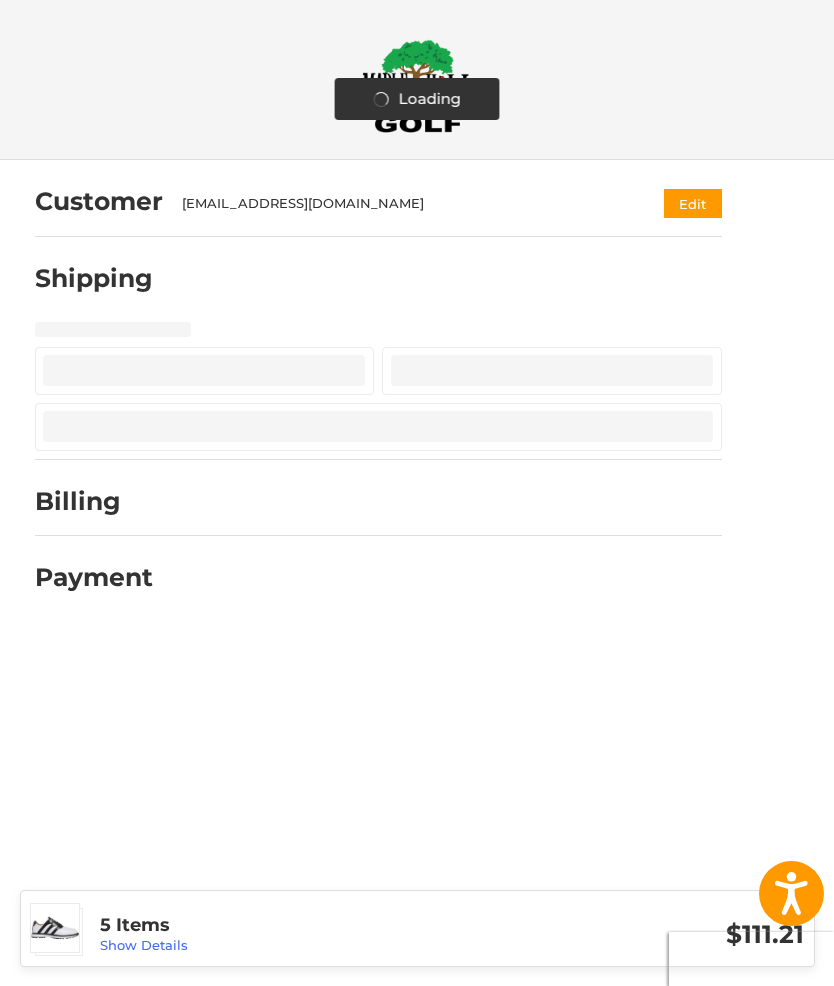 select on "**" 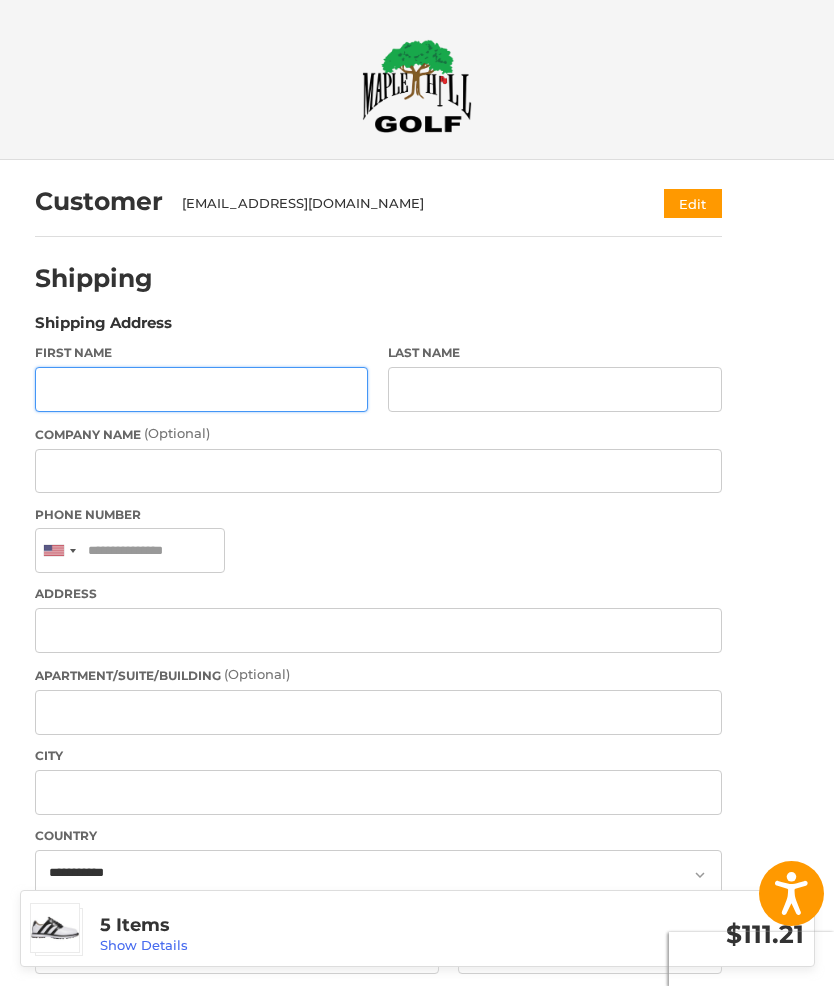 click on "First Name" at bounding box center [202, 389] 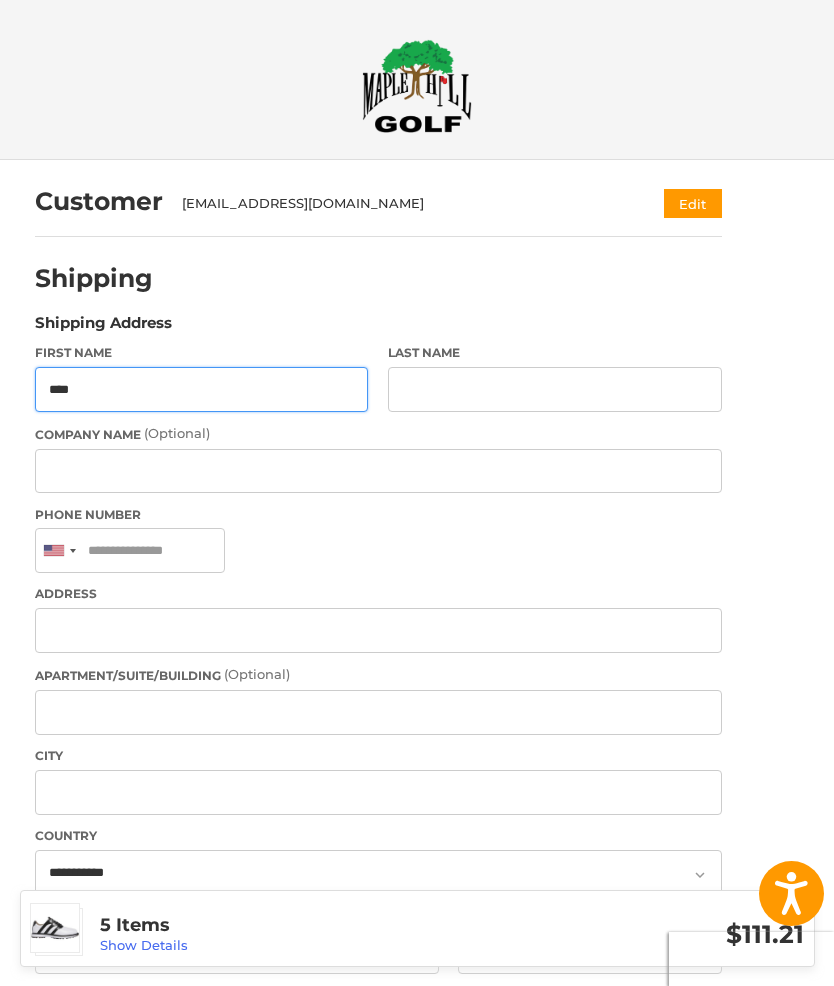 type on "***" 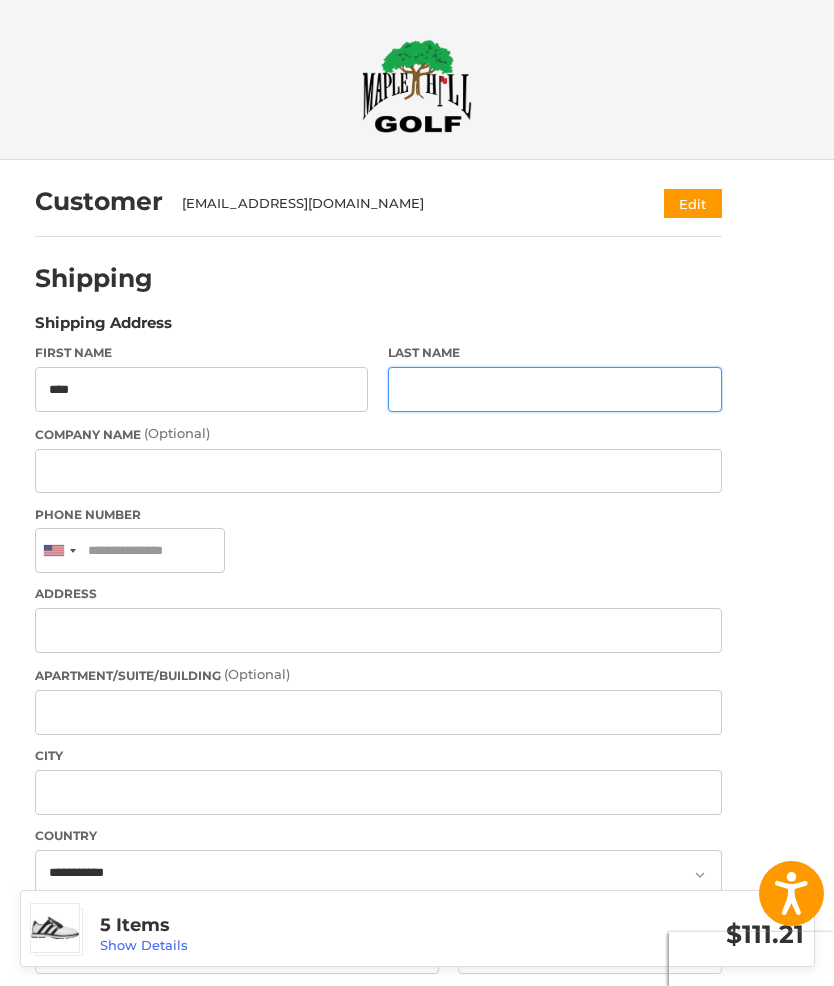 click on "Last Name" at bounding box center (555, 389) 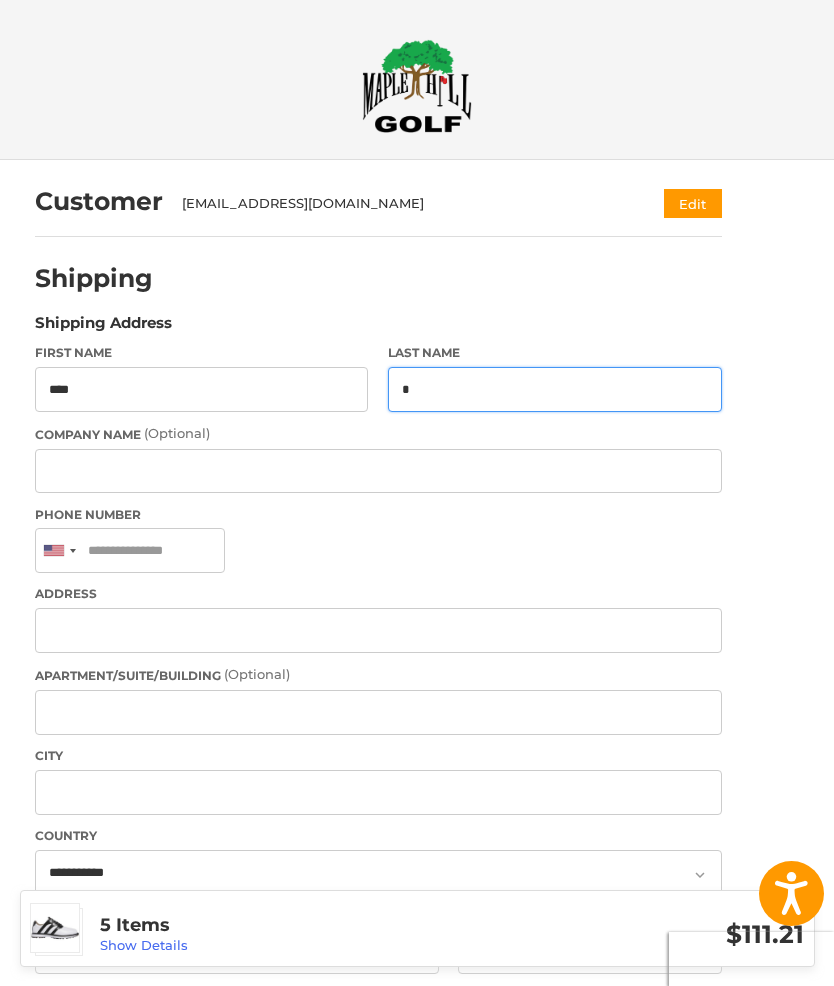 type on "*********" 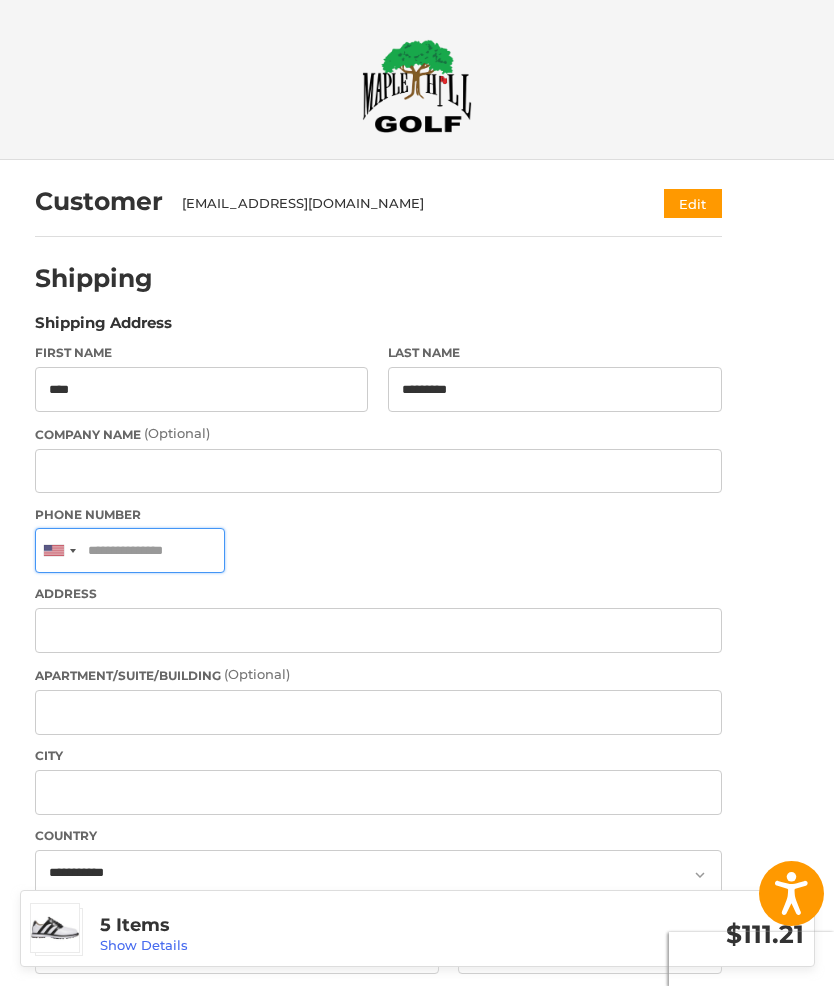 click on "Phone Number" at bounding box center [130, 550] 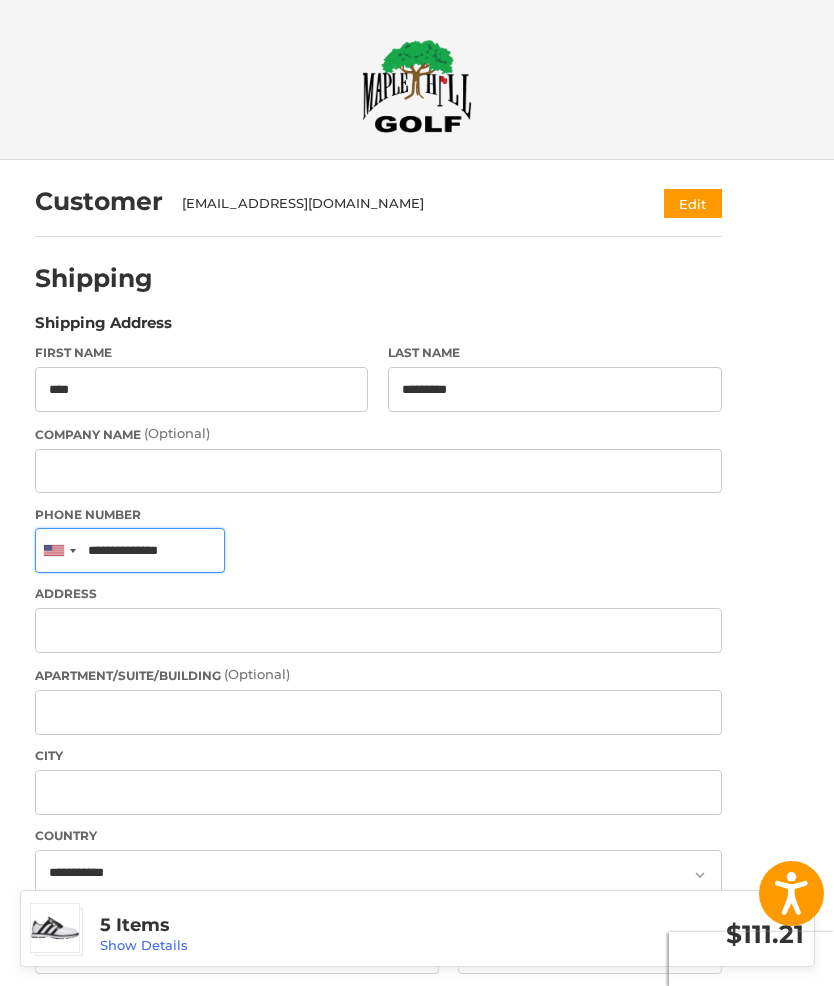 type on "**********" 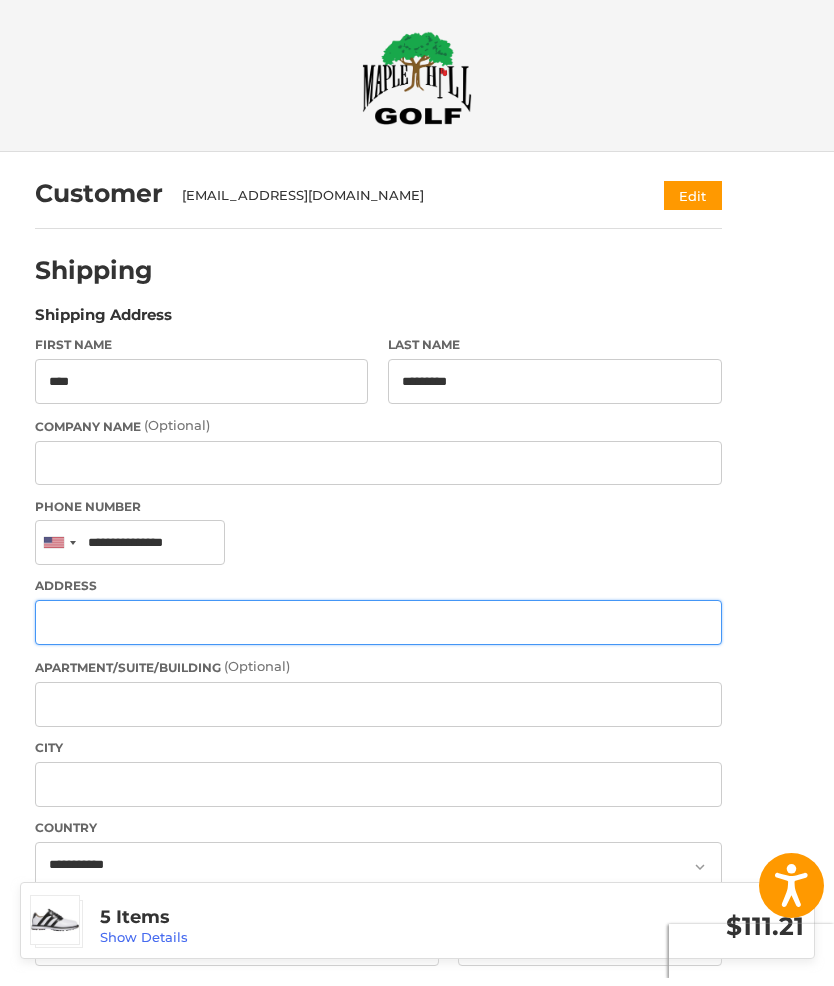 click on "Address" at bounding box center [378, 630] 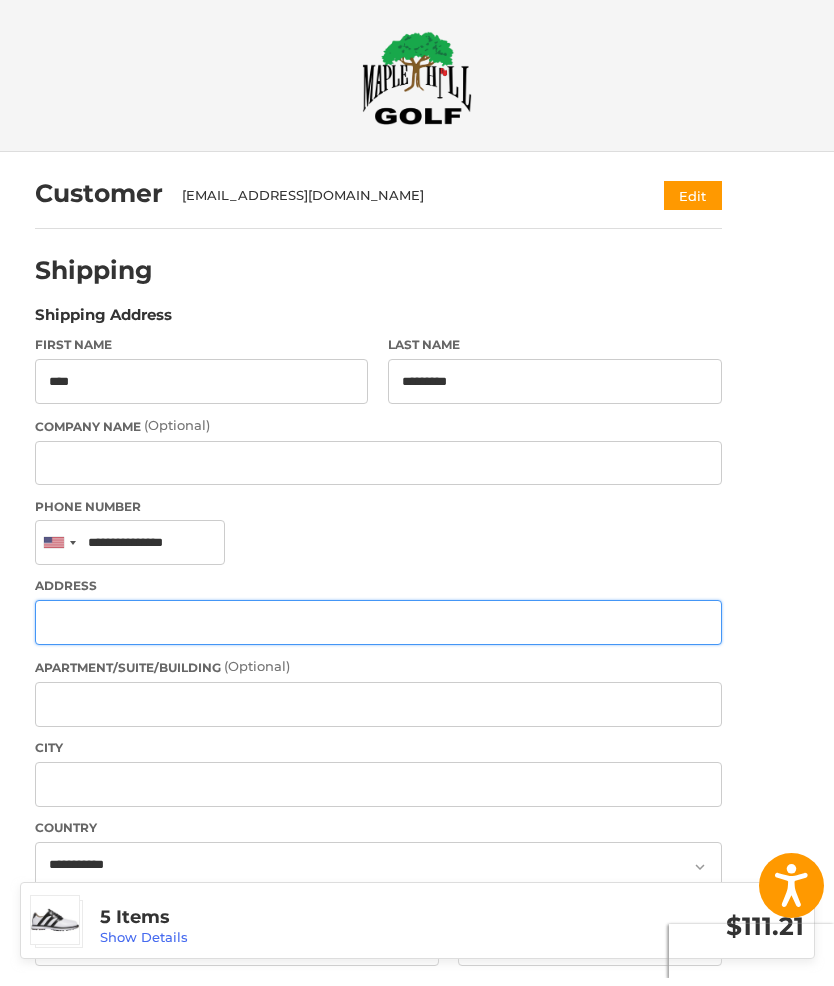 type on "**********" 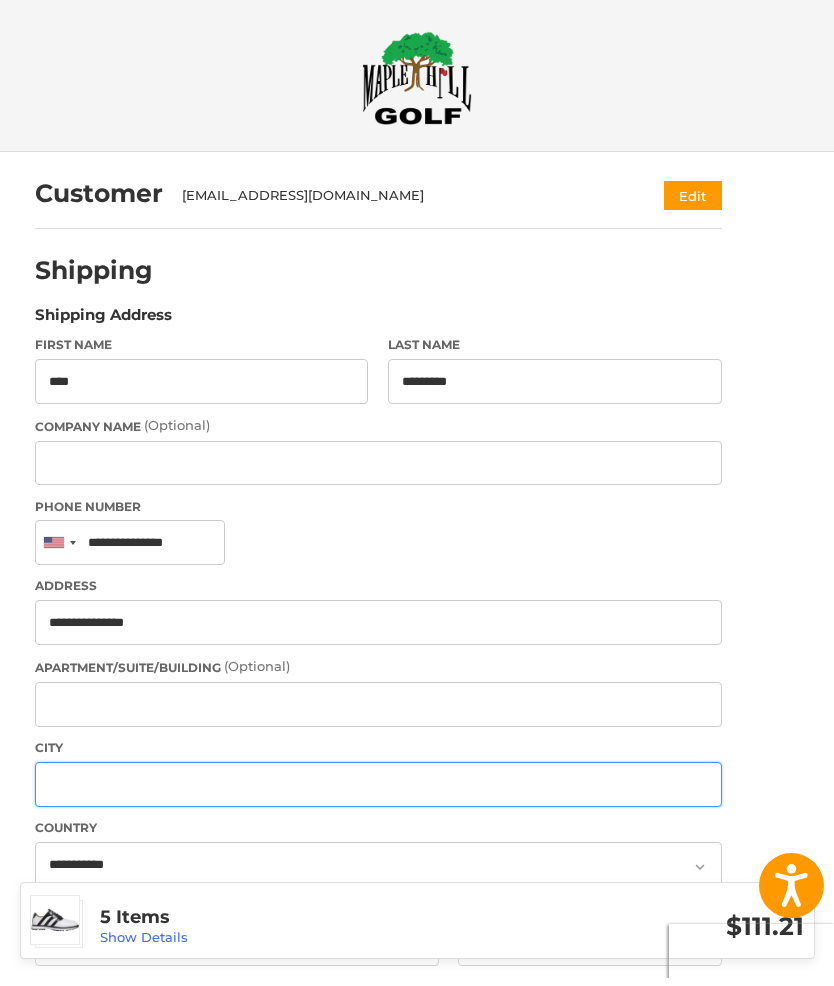 type on "*****" 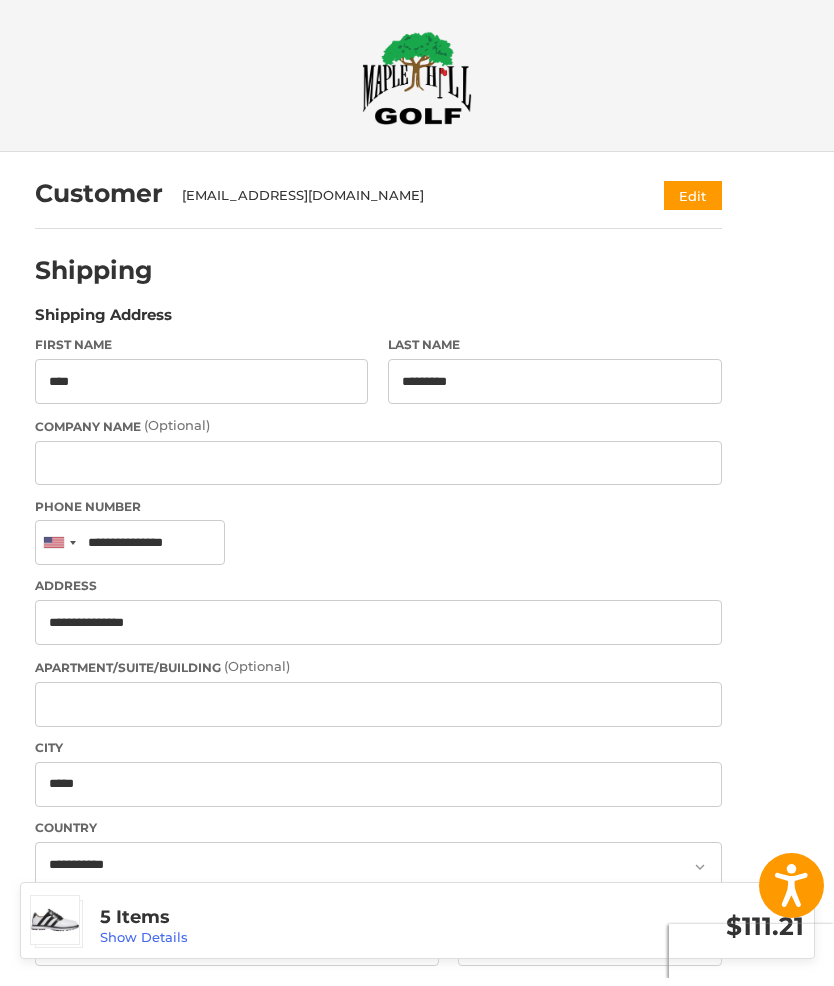 select on "**" 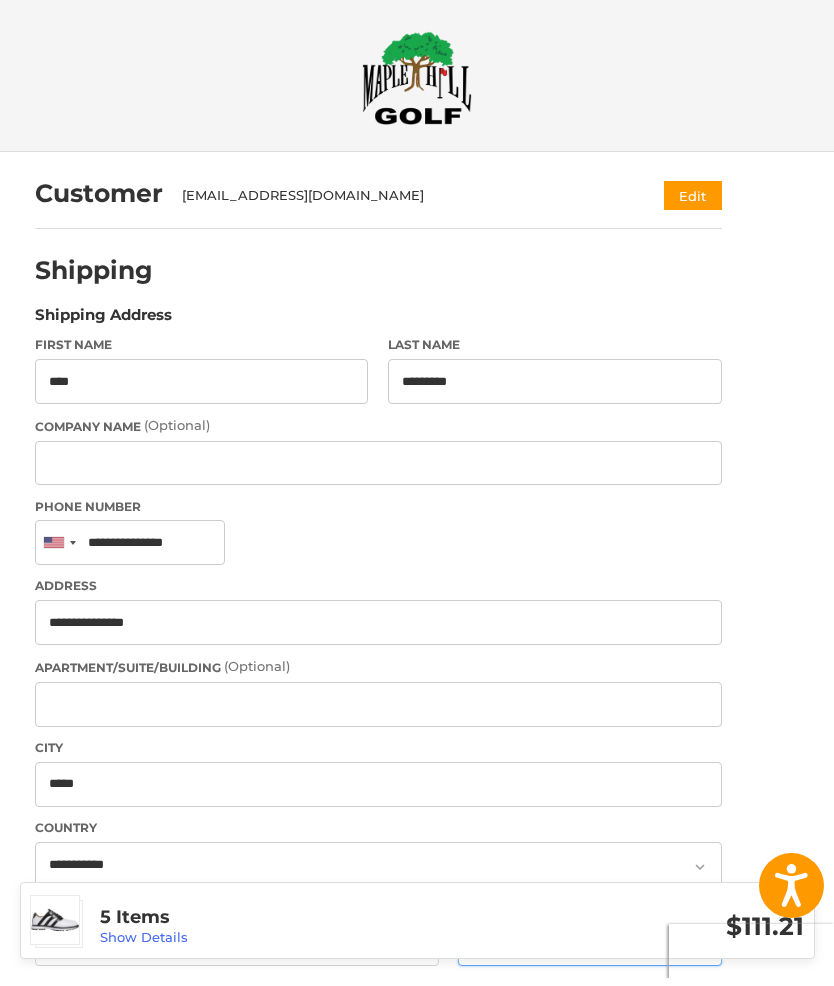 type on "*****" 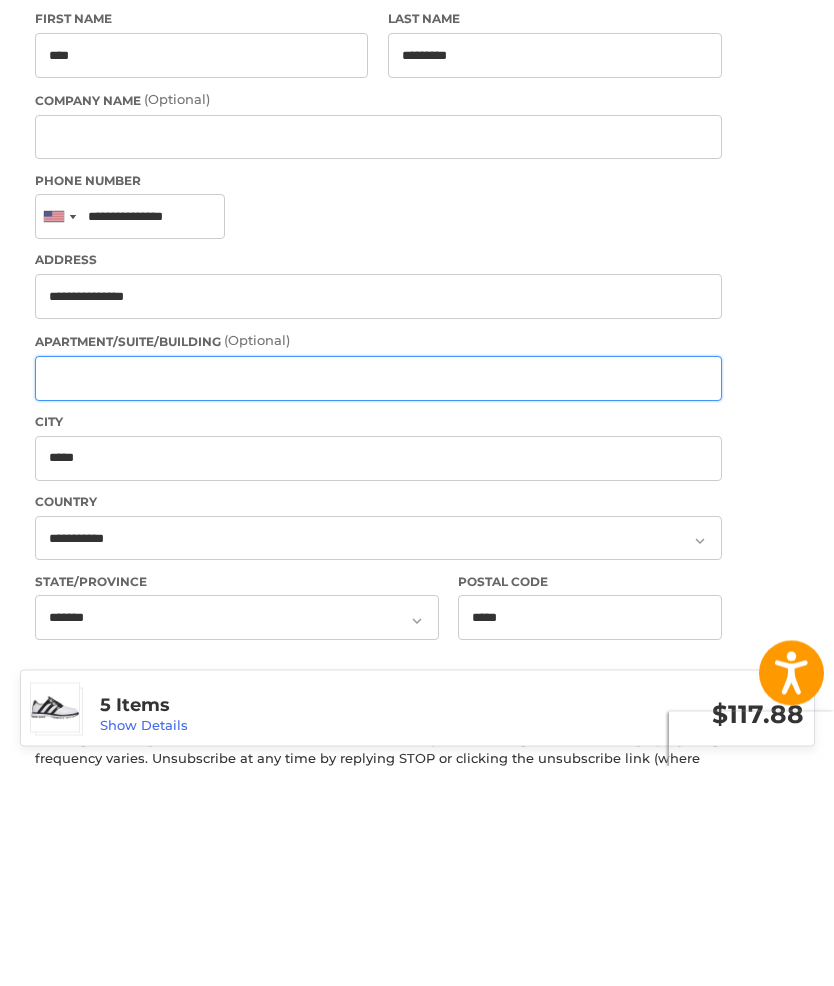 scroll, scrollTop: 118, scrollLeft: 0, axis: vertical 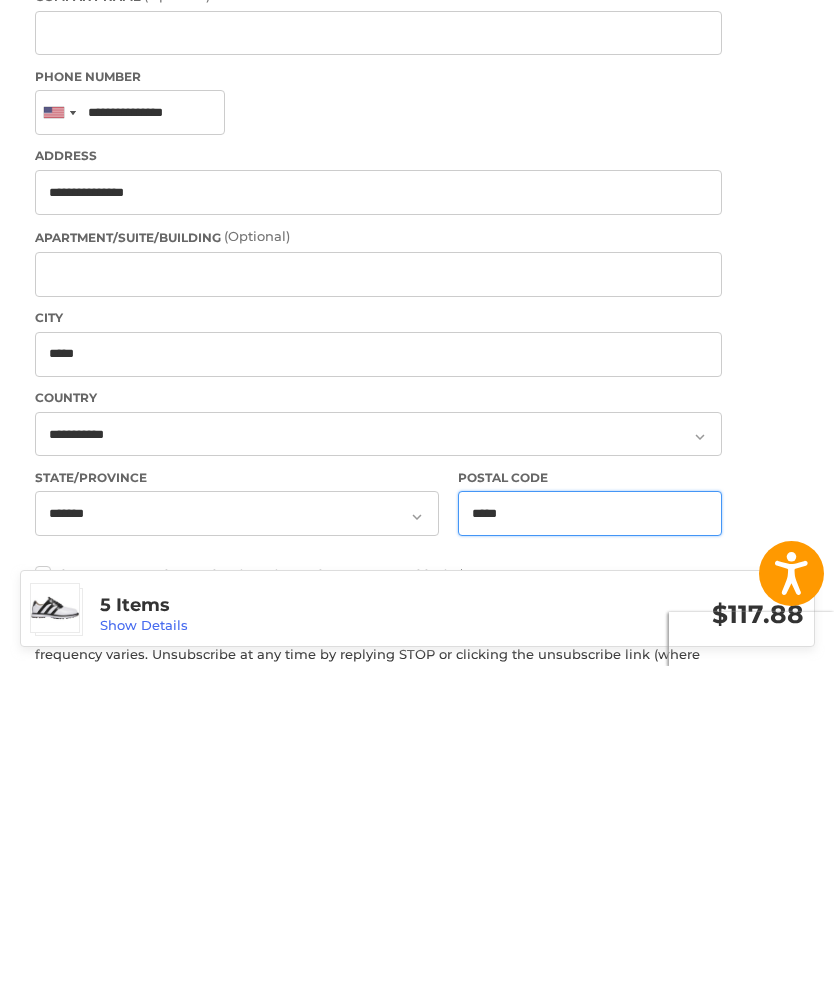 click on "*****" at bounding box center [589, 833] 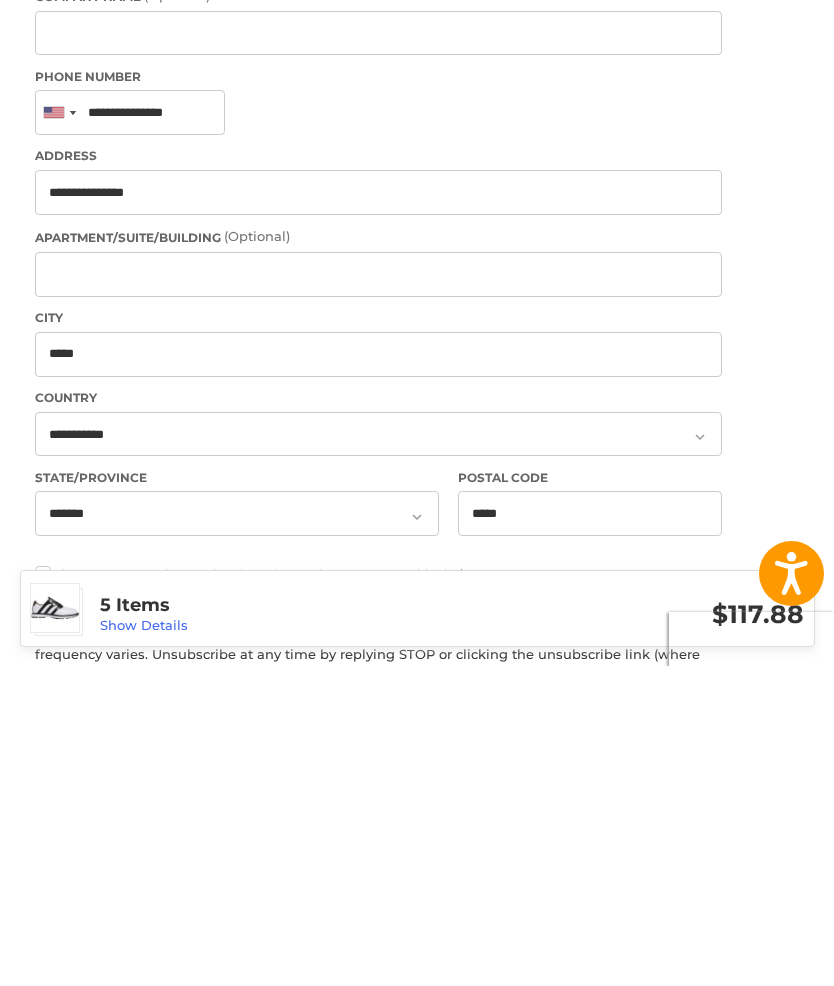 click on "Customer [EMAIL_ADDRESS][DOMAIN_NAME] Edit Shipping Shipping Address First Name *** Last Name ********* Company Name   (Optional) Phone Number [GEOGRAPHIC_DATA] +1 [GEOGRAPHIC_DATA] (‫[GEOGRAPHIC_DATA]‬‎) +93 [GEOGRAPHIC_DATA] ([GEOGRAPHIC_DATA]) +355 [GEOGRAPHIC_DATA] (‫[GEOGRAPHIC_DATA]‬‎) +213 [US_STATE] +1 [GEOGRAPHIC_DATA] +376 [GEOGRAPHIC_DATA] +244 [GEOGRAPHIC_DATA] +1 [GEOGRAPHIC_DATA] +1 [GEOGRAPHIC_DATA] +54 [GEOGRAPHIC_DATA] ([GEOGRAPHIC_DATA]) +374 [GEOGRAPHIC_DATA] +297 [DATE][GEOGRAPHIC_DATA] +247 [GEOGRAPHIC_DATA] +61 [GEOGRAPHIC_DATA] ([GEOGRAPHIC_DATA]) +43 [GEOGRAPHIC_DATA] ([GEOGRAPHIC_DATA]) +994 [GEOGRAPHIC_DATA] +1 [GEOGRAPHIC_DATA] ([GEOGRAPHIC_DATA][GEOGRAPHIC_DATA]‬‎) +973 [GEOGRAPHIC_DATA] ([GEOGRAPHIC_DATA]) +880 [GEOGRAPHIC_DATA] +1 [GEOGRAPHIC_DATA] ([GEOGRAPHIC_DATA]) +375 [GEOGRAPHIC_DATA] ([GEOGRAPHIC_DATA]) +32 [GEOGRAPHIC_DATA] +501 [GEOGRAPHIC_DATA] ([GEOGRAPHIC_DATA]) +229 [GEOGRAPHIC_DATA] +1 [GEOGRAPHIC_DATA] (འབྲུག) +975 [GEOGRAPHIC_DATA] +591 [GEOGRAPHIC_DATA] ([GEOGRAPHIC_DATA]) +387 [GEOGRAPHIC_DATA] +267 [GEOGRAPHIC_DATA] ([GEOGRAPHIC_DATA]) +55 [GEOGRAPHIC_DATA] +246 [GEOGRAPHIC_DATA] +1 [GEOGRAPHIC_DATA] +673 [GEOGRAPHIC_DATA] ([GEOGRAPHIC_DATA]) +359 [GEOGRAPHIC_DATA] +226 [GEOGRAPHIC_DATA] ([GEOGRAPHIC_DATA]) +257 [GEOGRAPHIC_DATA] (កម្ពុជា) +855" at bounding box center [417, 783] 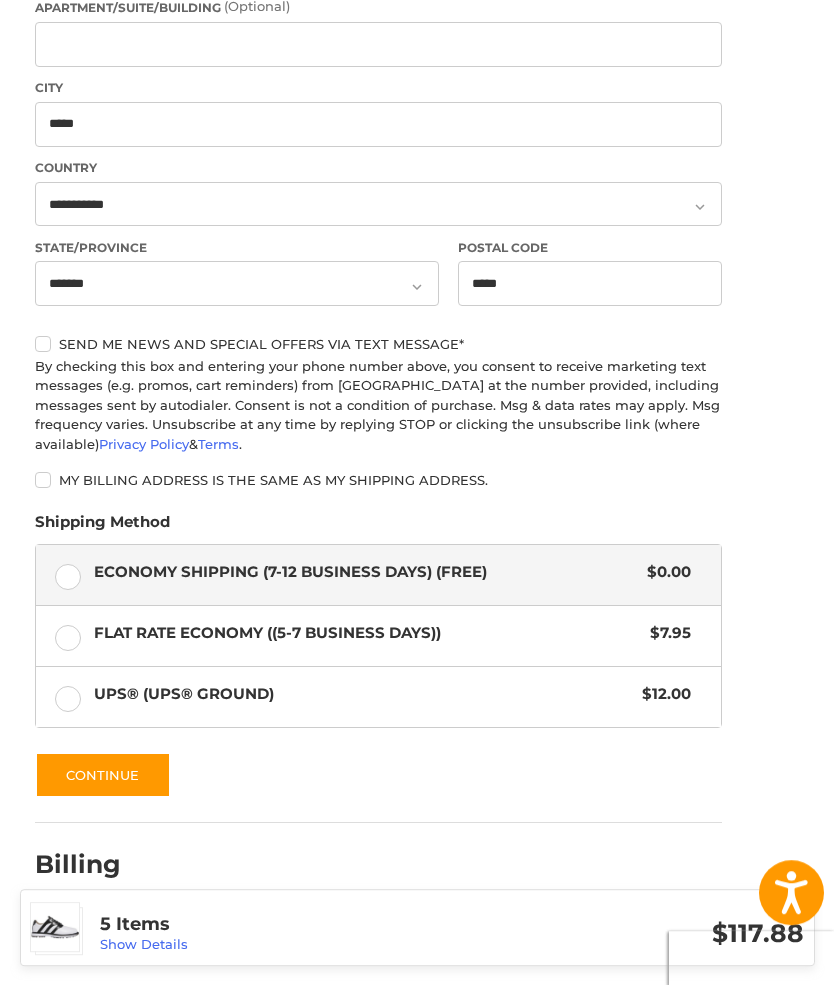 scroll, scrollTop: 754, scrollLeft: 0, axis: vertical 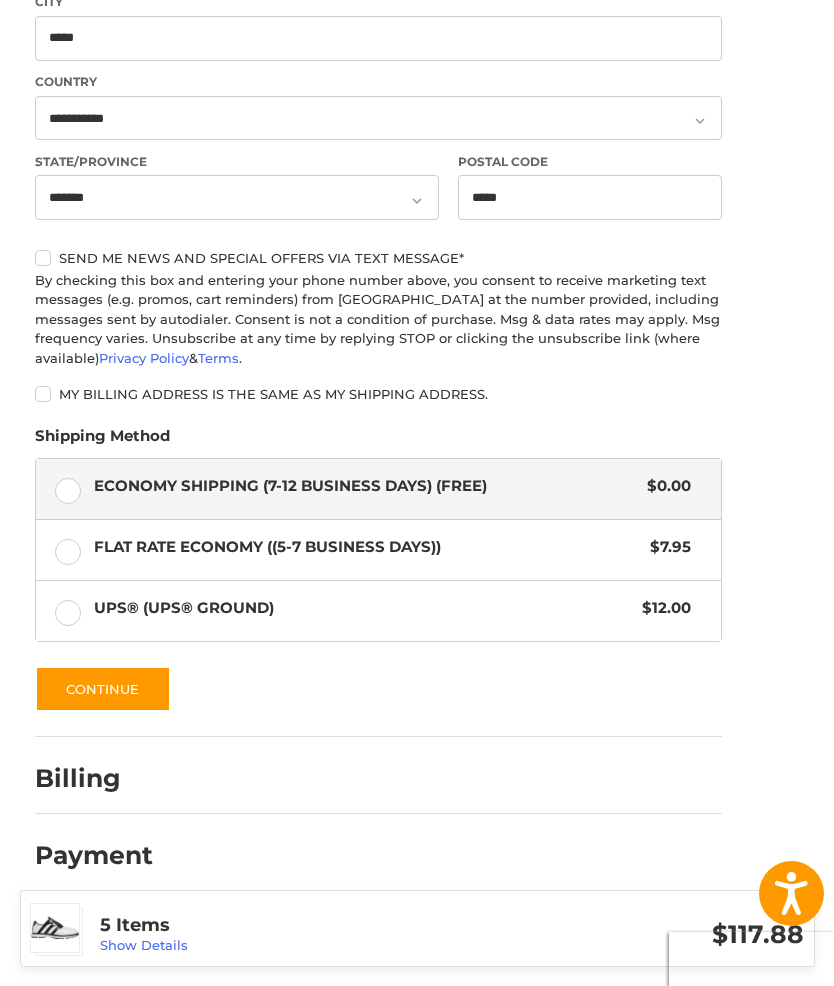 click on "$117.88" at bounding box center (628, 934) 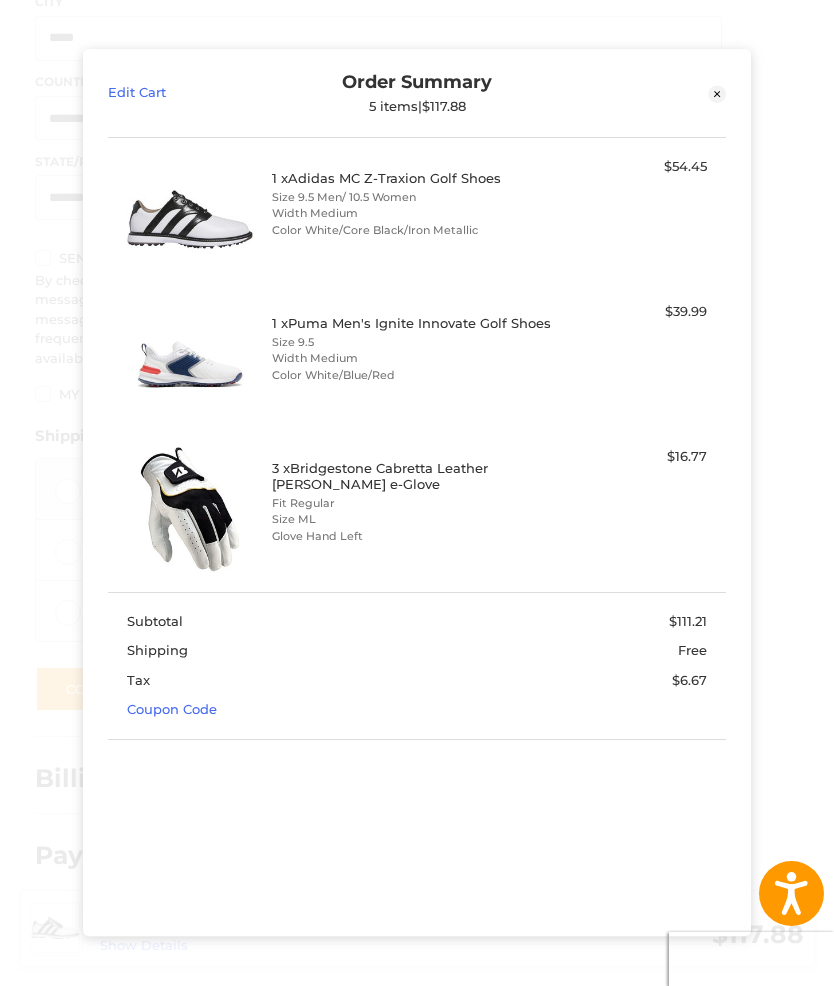 click on "Edit Cart Order Summary 5   items  |  $117.88   Close 1 x  Adidas MC Z-Traxion Golf Shoes Size 9.5 Men/ 10.5 Women Width Medium Color White/Core Black/Iron Metallic $54.45 1 x  Puma Men's Ignite Innovate Golf Shoes Size 9.5 Width Medium Color White/Blue/Red $39.99 3 x  Bridgestone Cabretta Leather [PERSON_NAME] e-Glove Fit Regular Size ML Glove Hand Left $16.77 Subtotal    $111.21 Shipping    Free Tax    $6.67 Coupon Code Total  (USD)    $117.88" at bounding box center [416, 492] 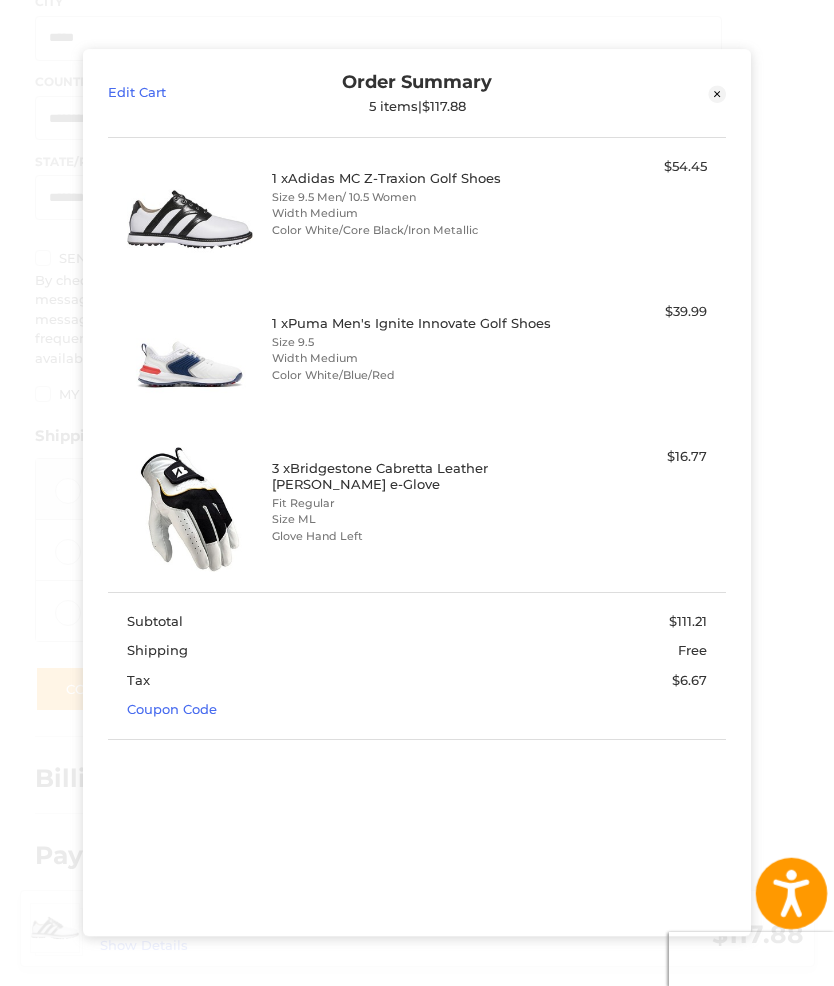 click 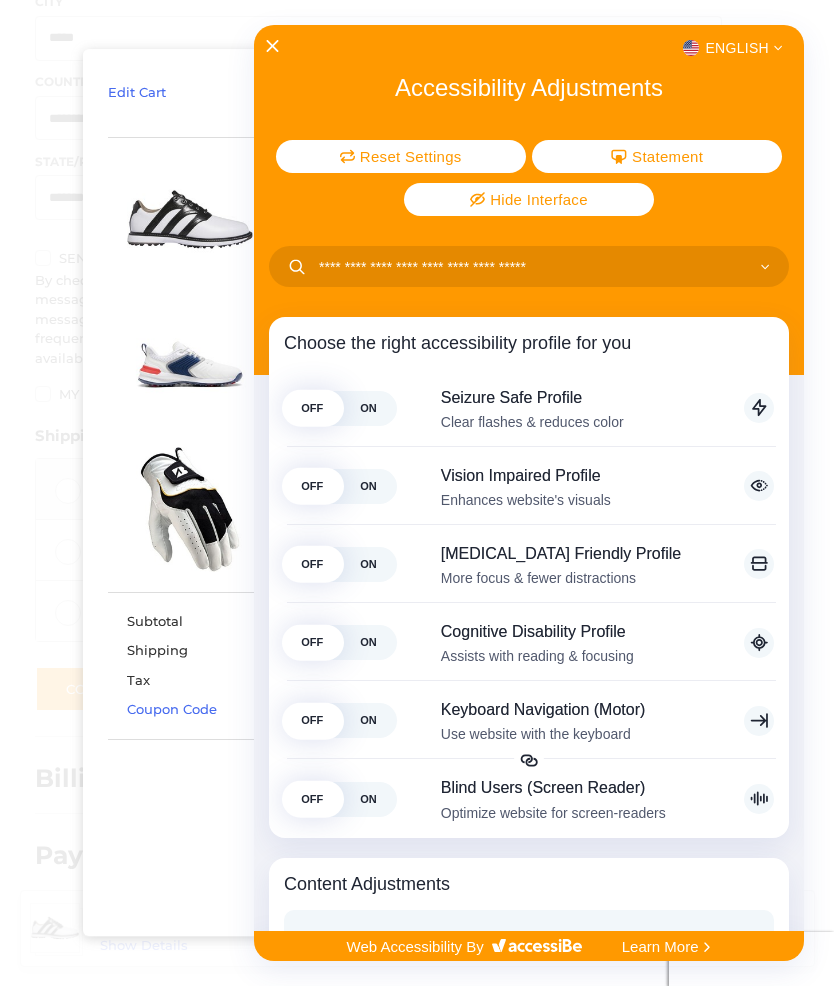 click on "English" at bounding box center (529, 48) 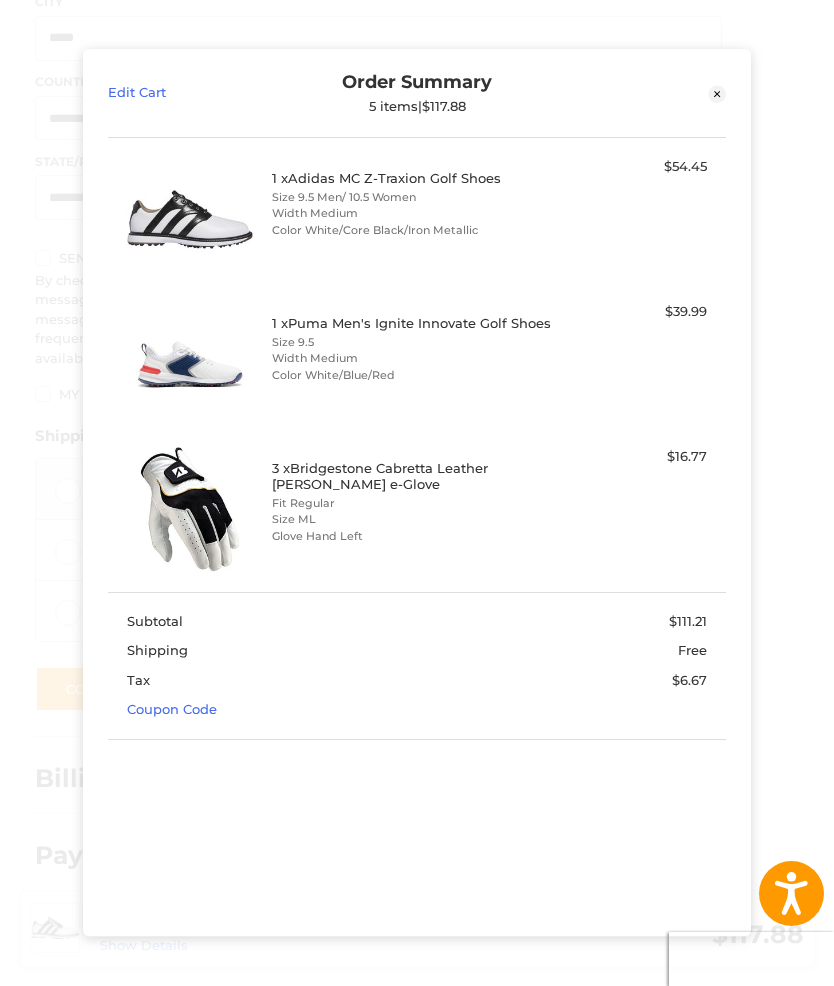 click on "Edit Cart Order Summary 5   items  |  $117.88   Close 1 x  Adidas MC Z-Traxion Golf Shoes Size 9.5 Men/ 10.5 Women Width Medium Color White/Core Black/Iron Metallic $54.45 1 x  Puma Men's Ignite Innovate Golf Shoes Size 9.5 Width Medium Color White/Blue/Red $39.99 3 x  Bridgestone Cabretta Leather [PERSON_NAME] e-Glove Fit Regular Size ML Glove Hand Left $16.77 Subtotal    $111.21 Shipping    Free Tax    $6.67 Coupon Code Total  (USD)    $117.88" at bounding box center [416, 492] 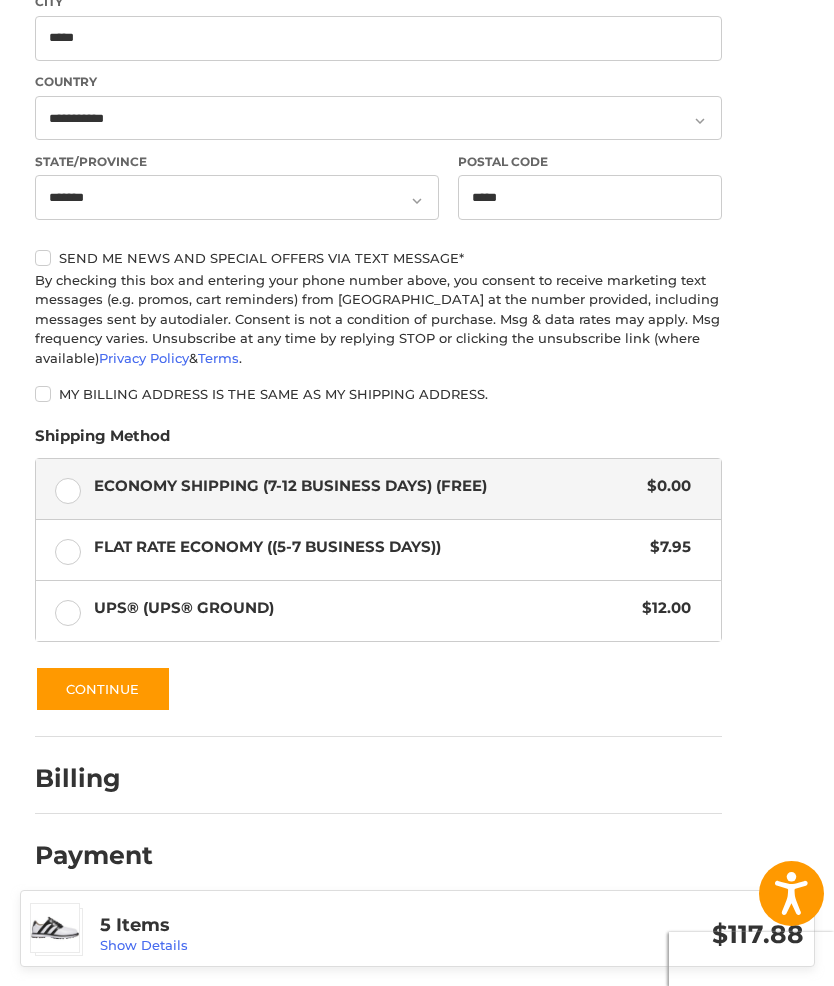 click on "Continue" at bounding box center (103, 689) 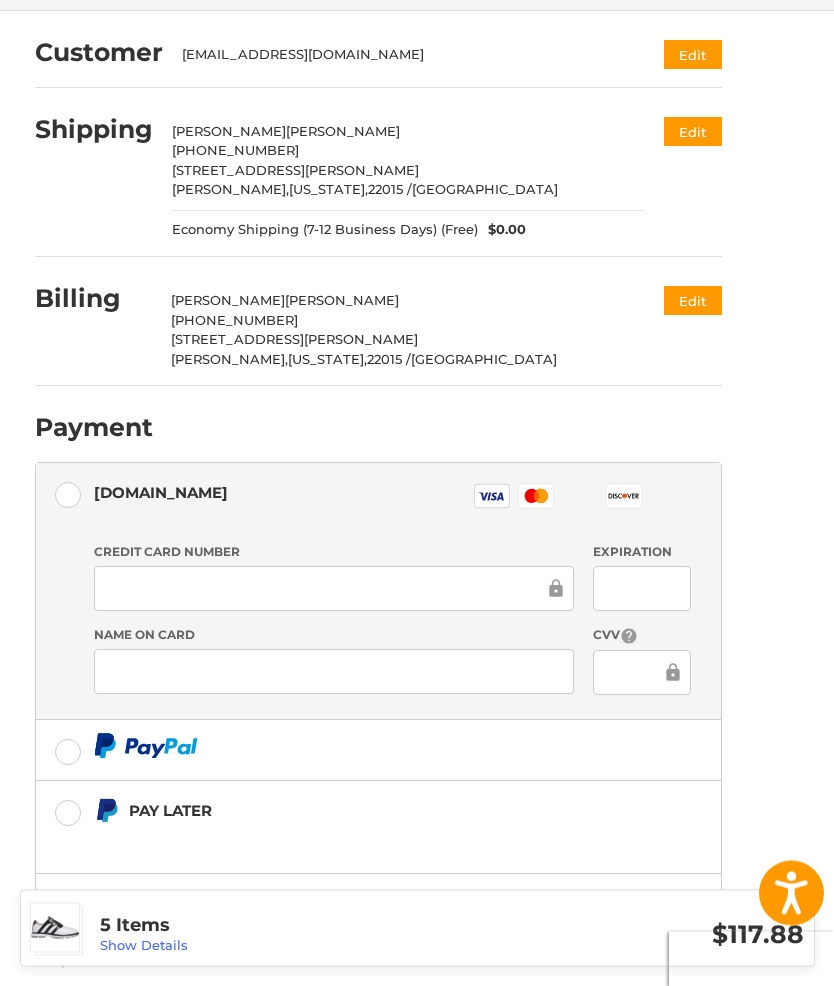 scroll, scrollTop: 247, scrollLeft: 0, axis: vertical 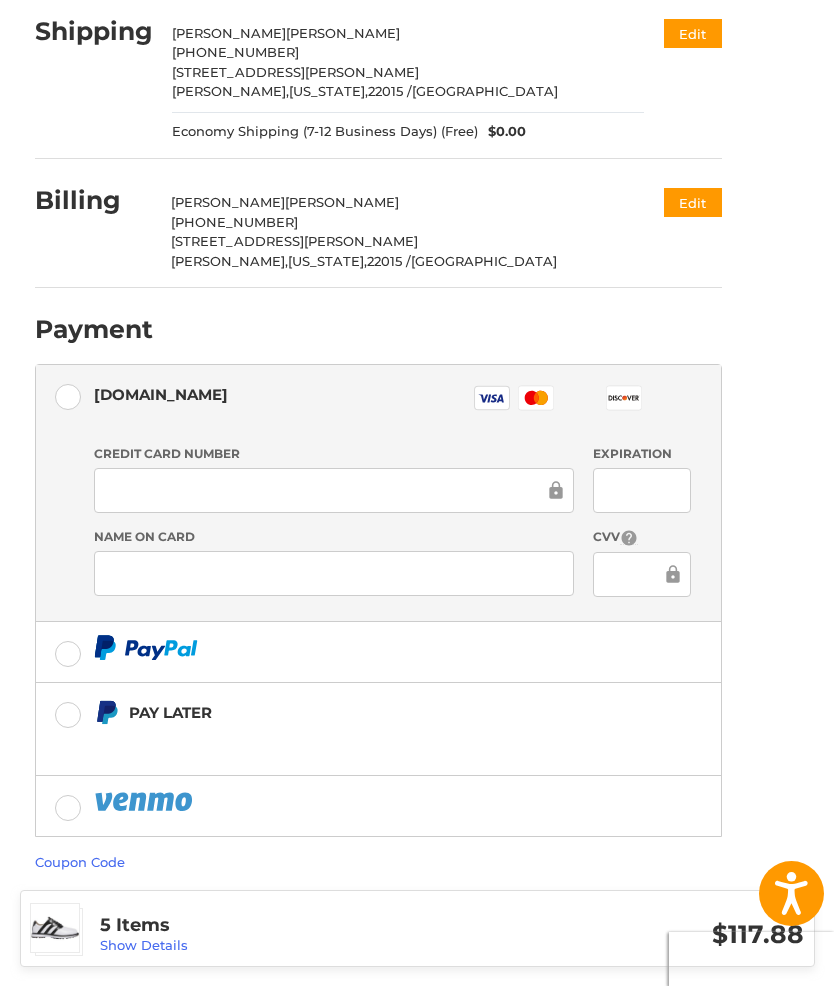 click at bounding box center [378, 652] 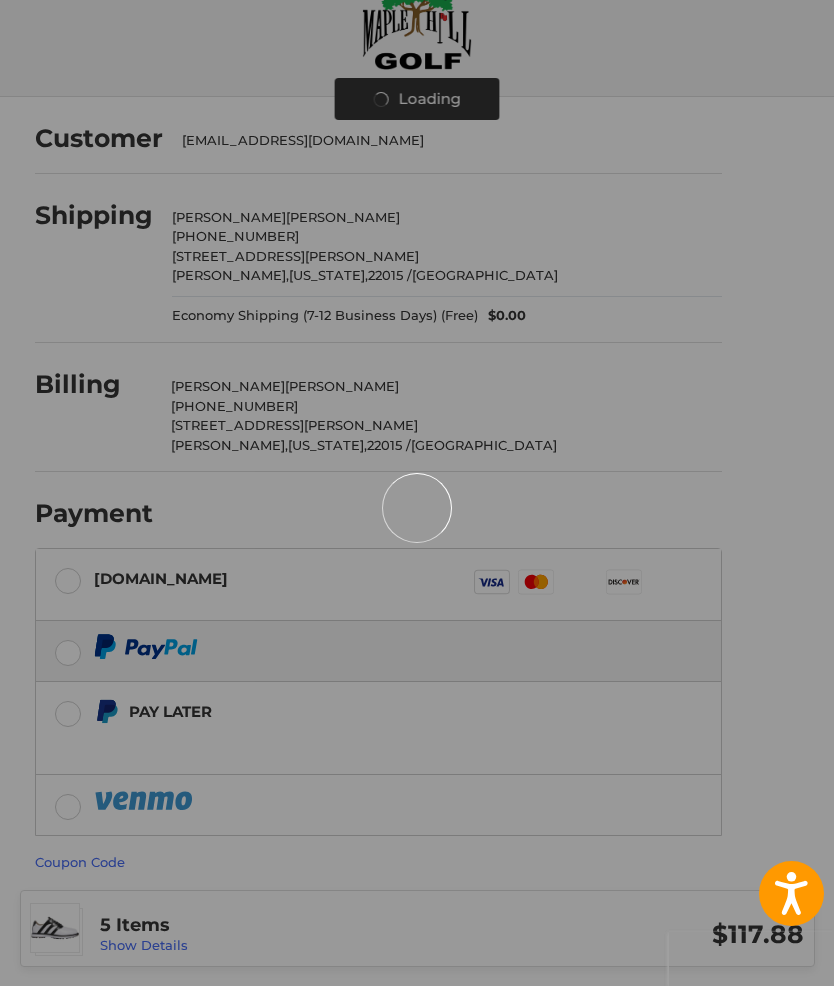 scroll, scrollTop: 150, scrollLeft: 0, axis: vertical 